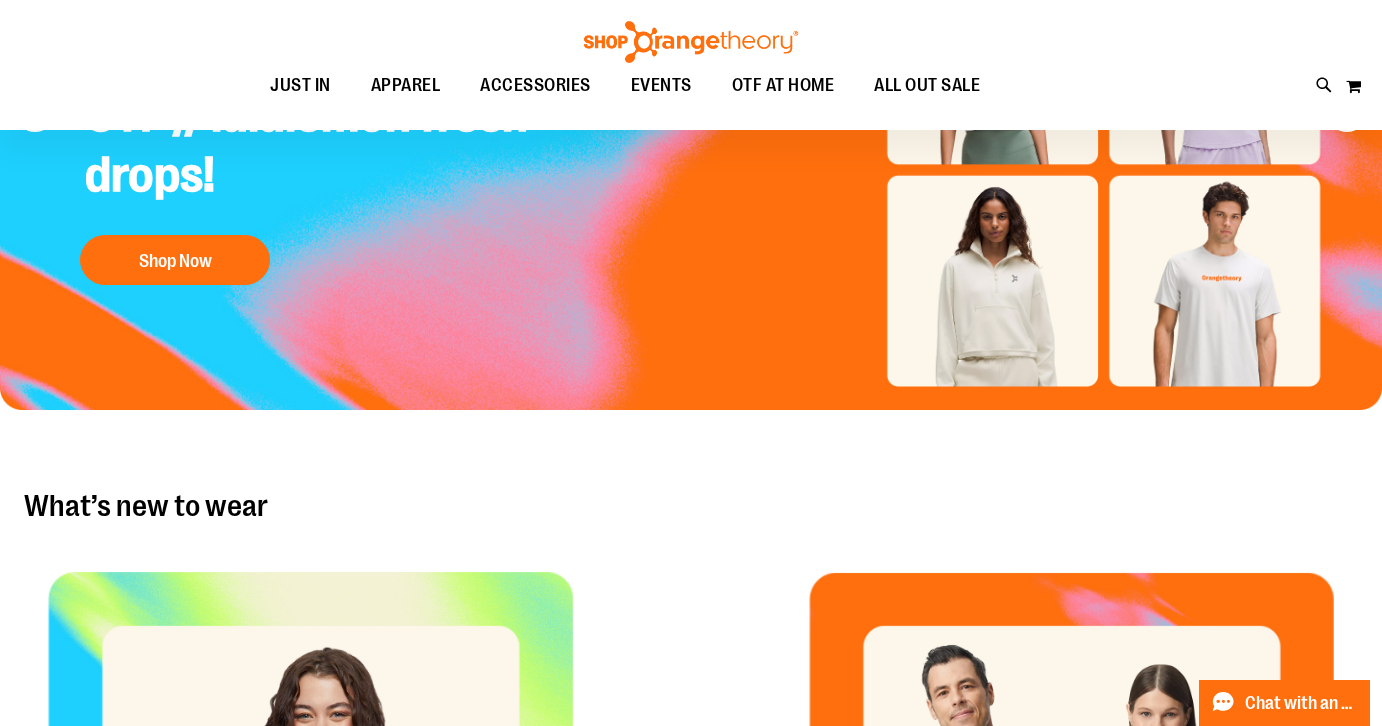 scroll, scrollTop: 0, scrollLeft: 0, axis: both 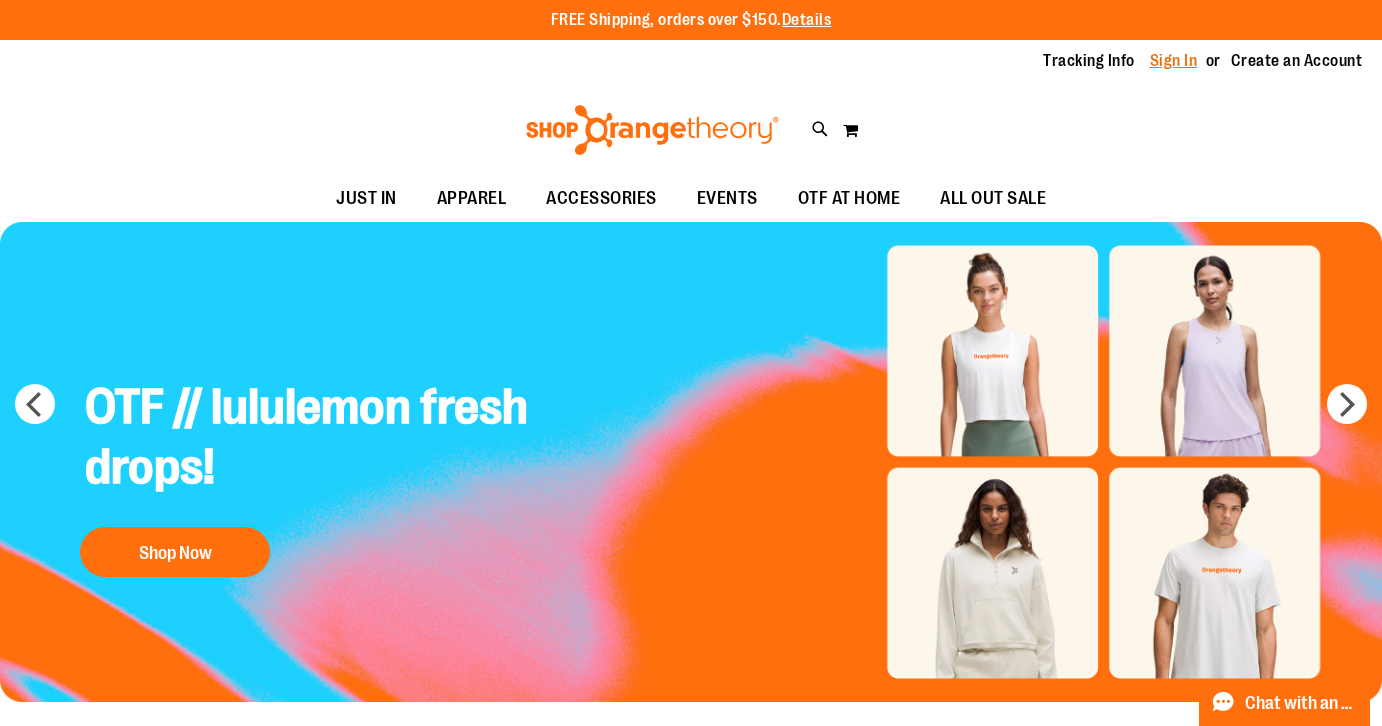 type on "**********" 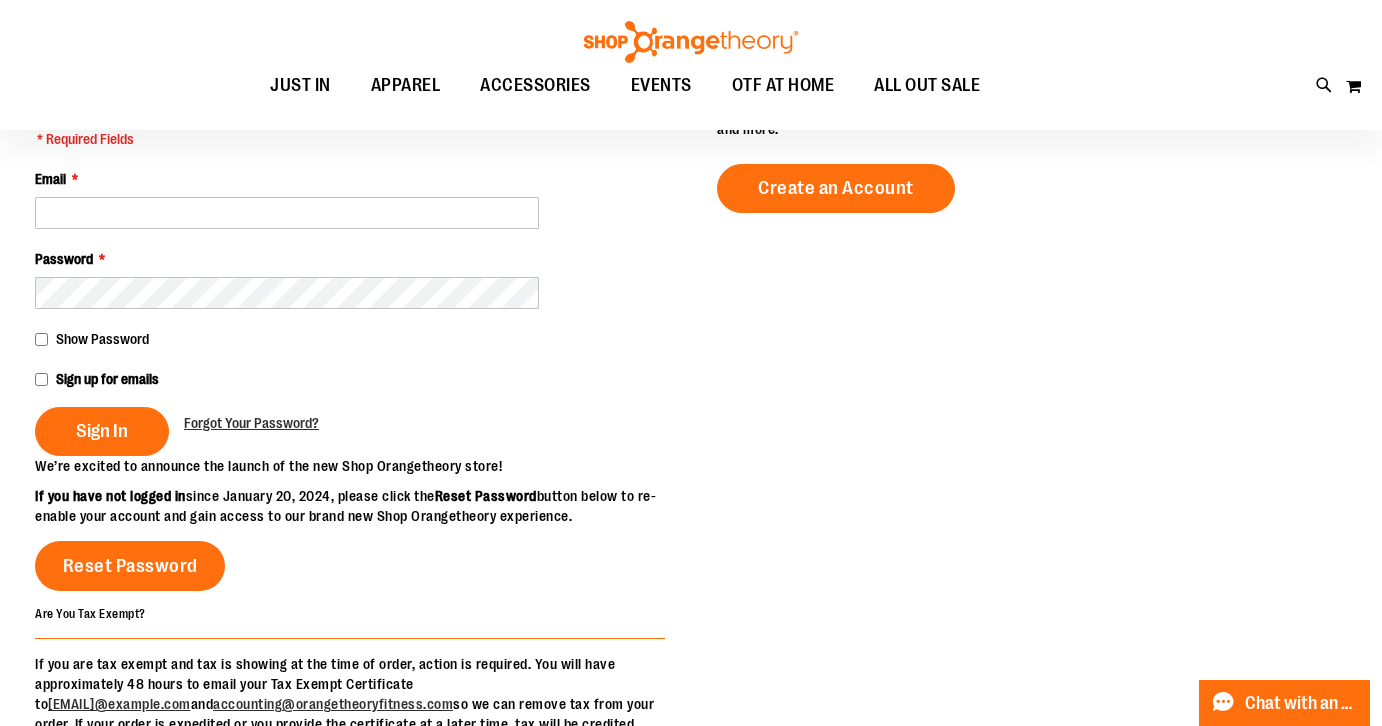 scroll, scrollTop: 256, scrollLeft: 0, axis: vertical 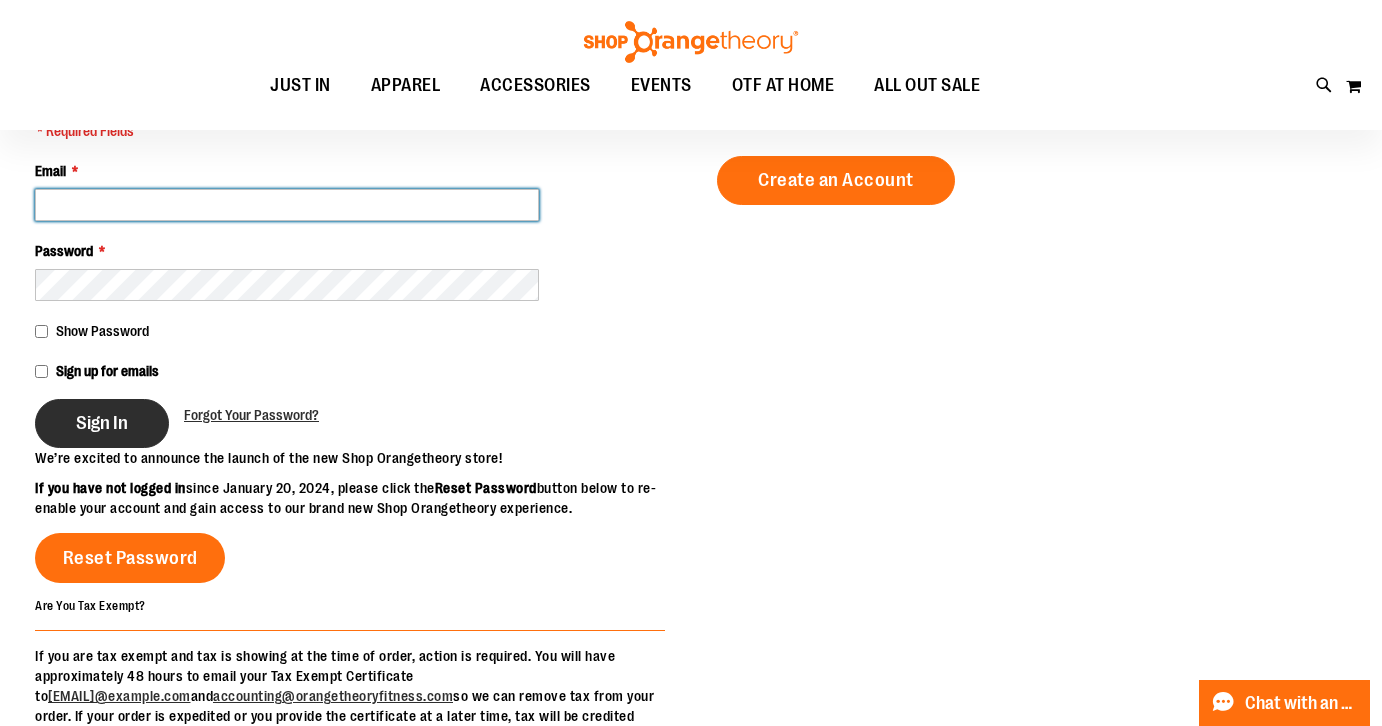 type on "**********" 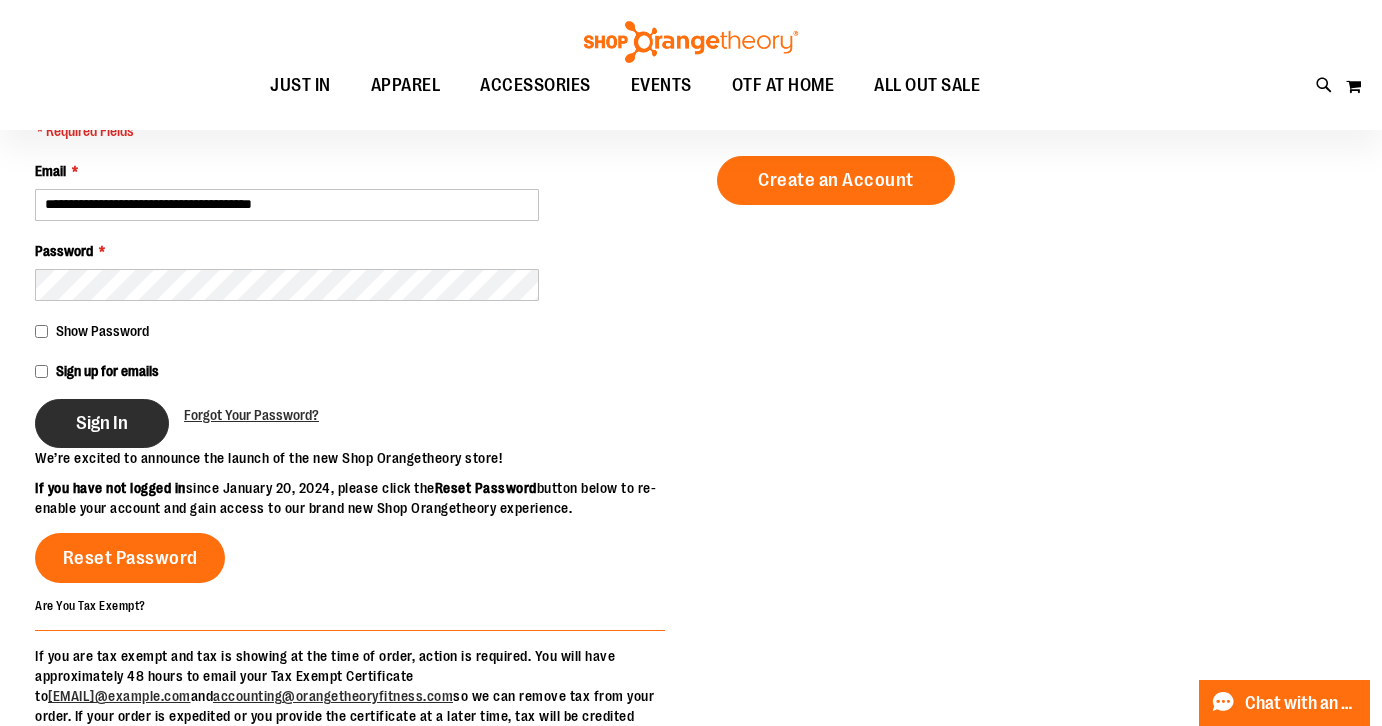 type on "**********" 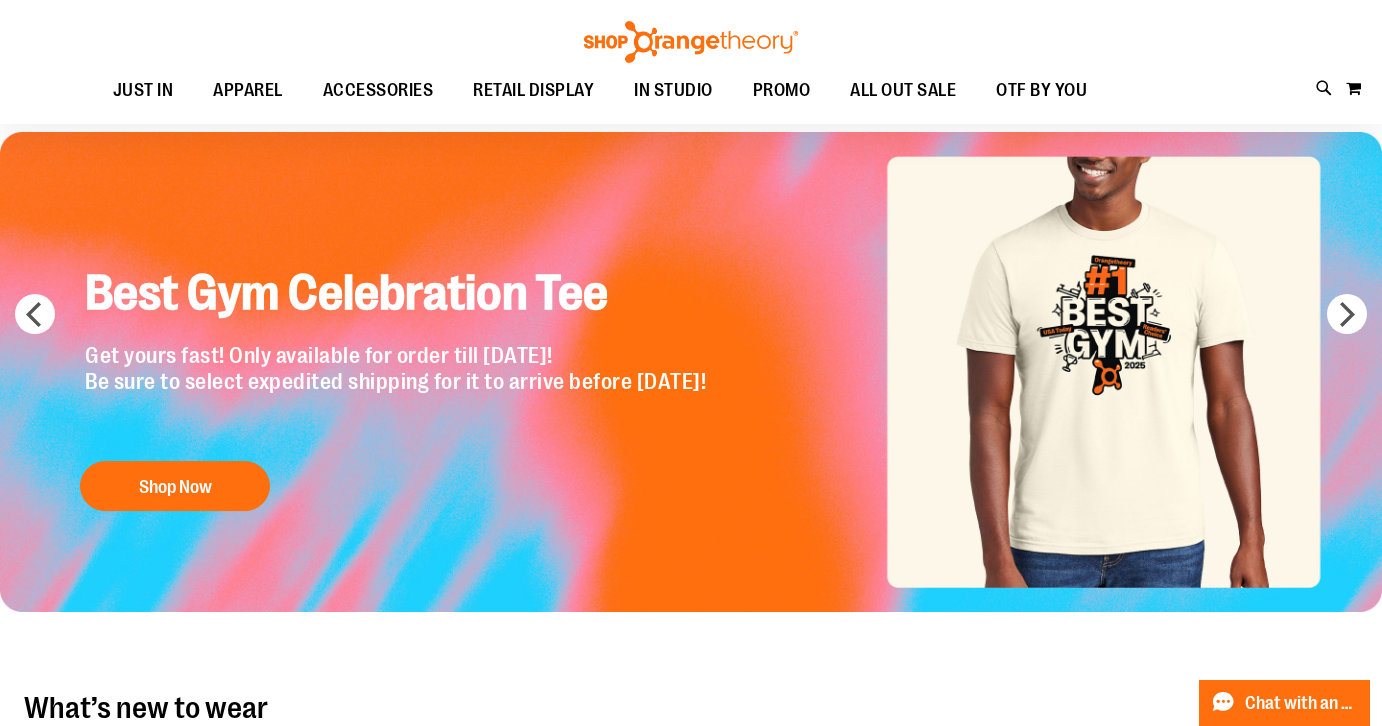 scroll, scrollTop: 93, scrollLeft: 0, axis: vertical 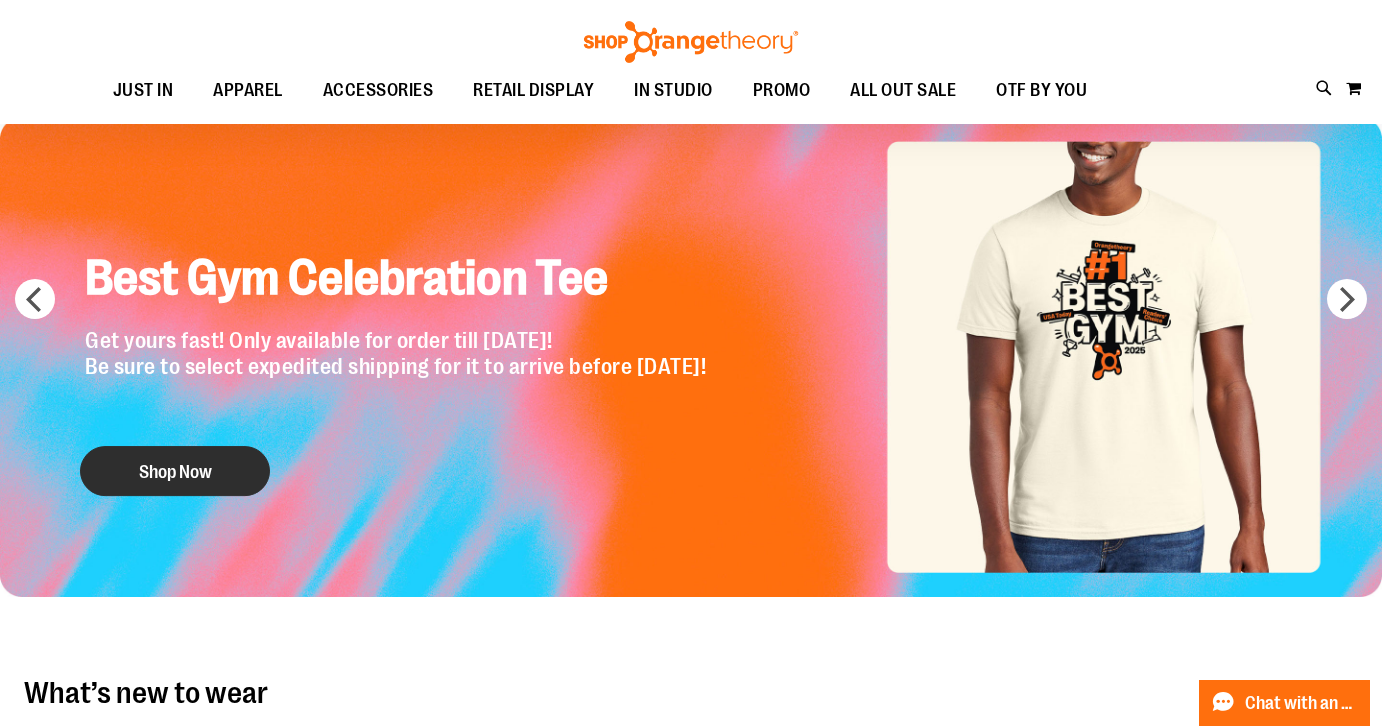 type on "**********" 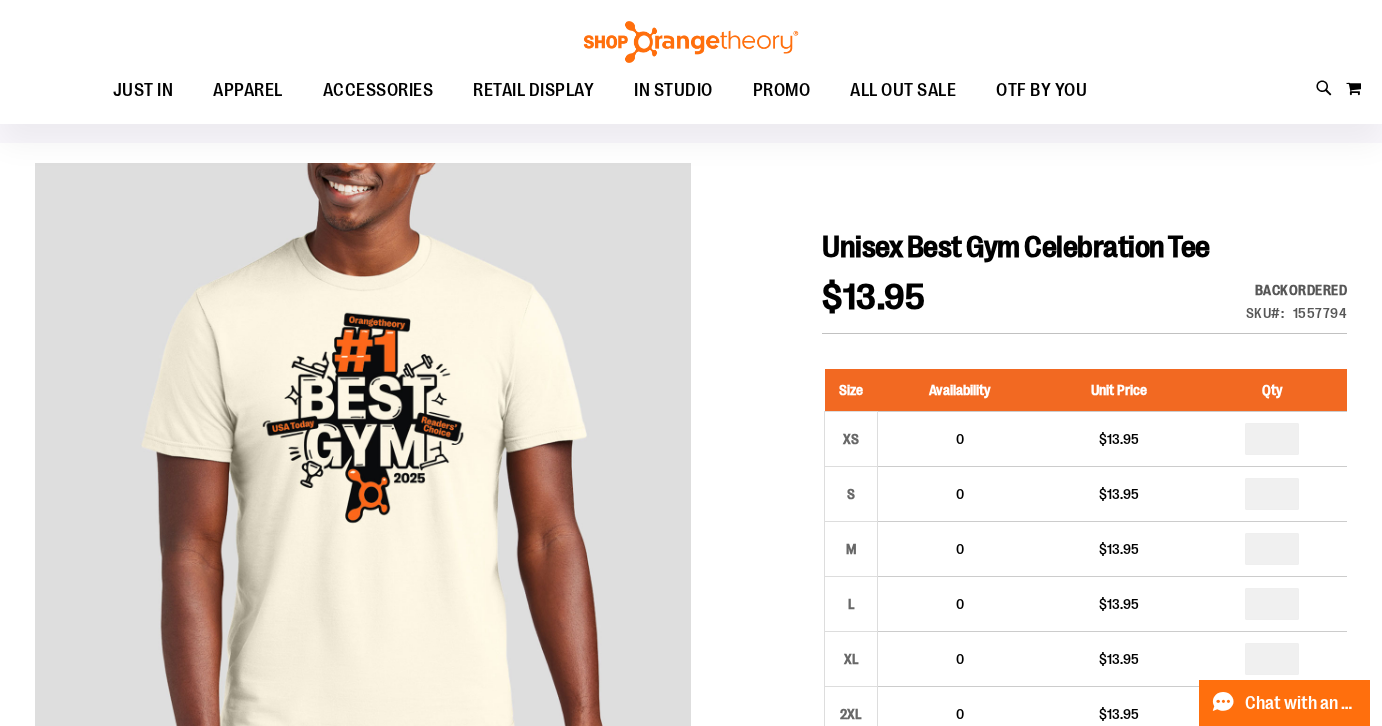 scroll, scrollTop: 0, scrollLeft: 0, axis: both 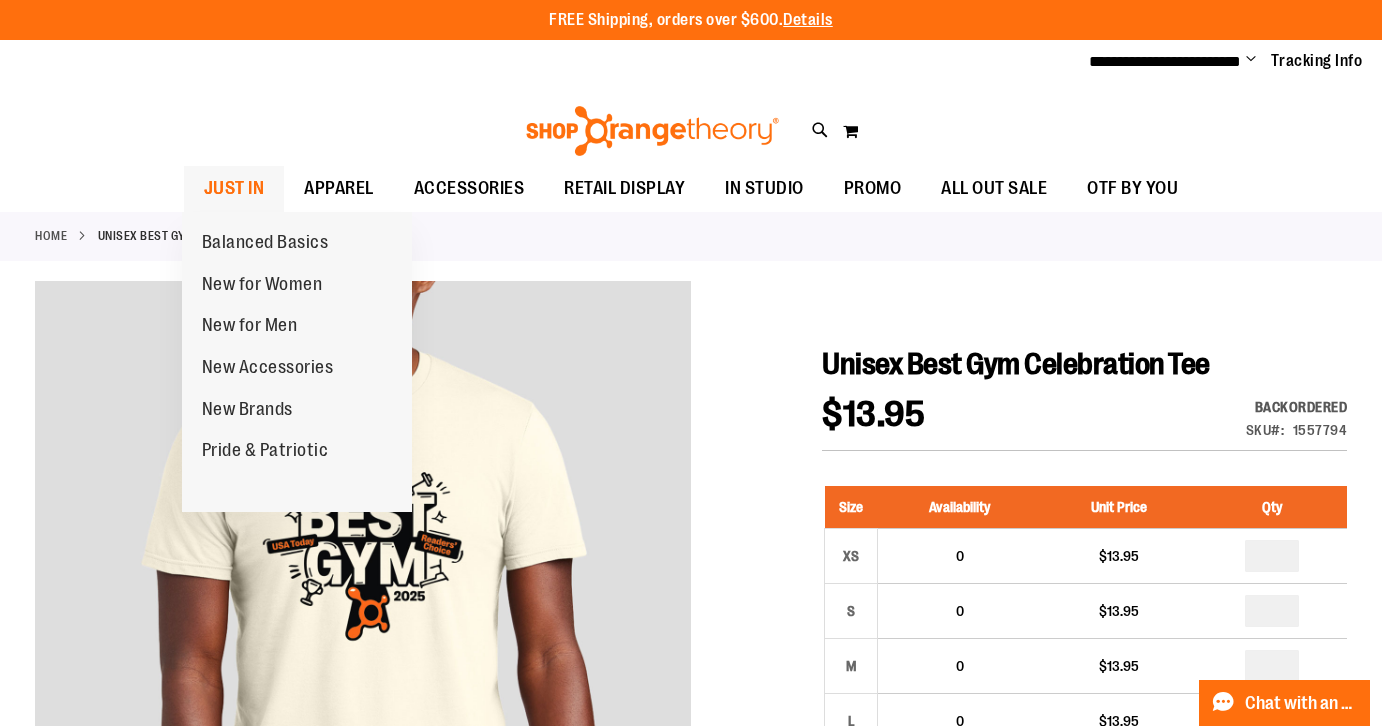 type on "**********" 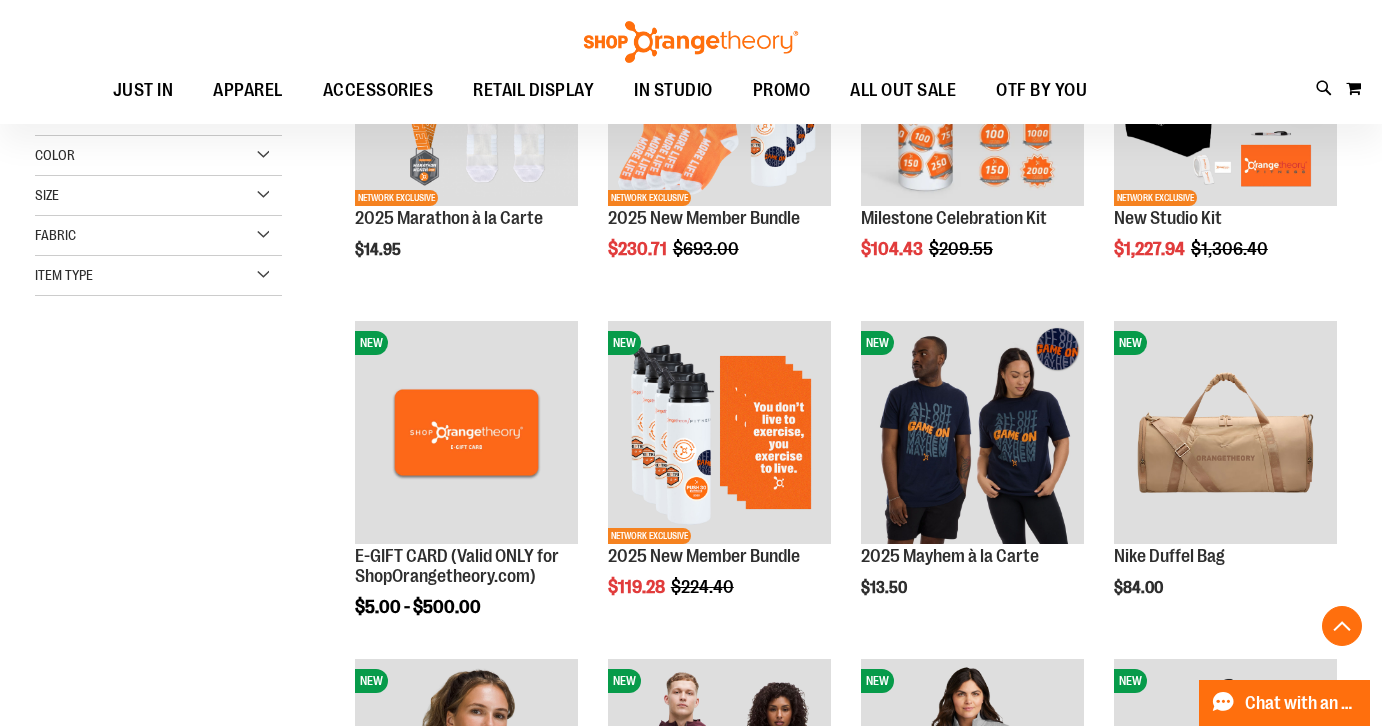 scroll, scrollTop: 975, scrollLeft: 0, axis: vertical 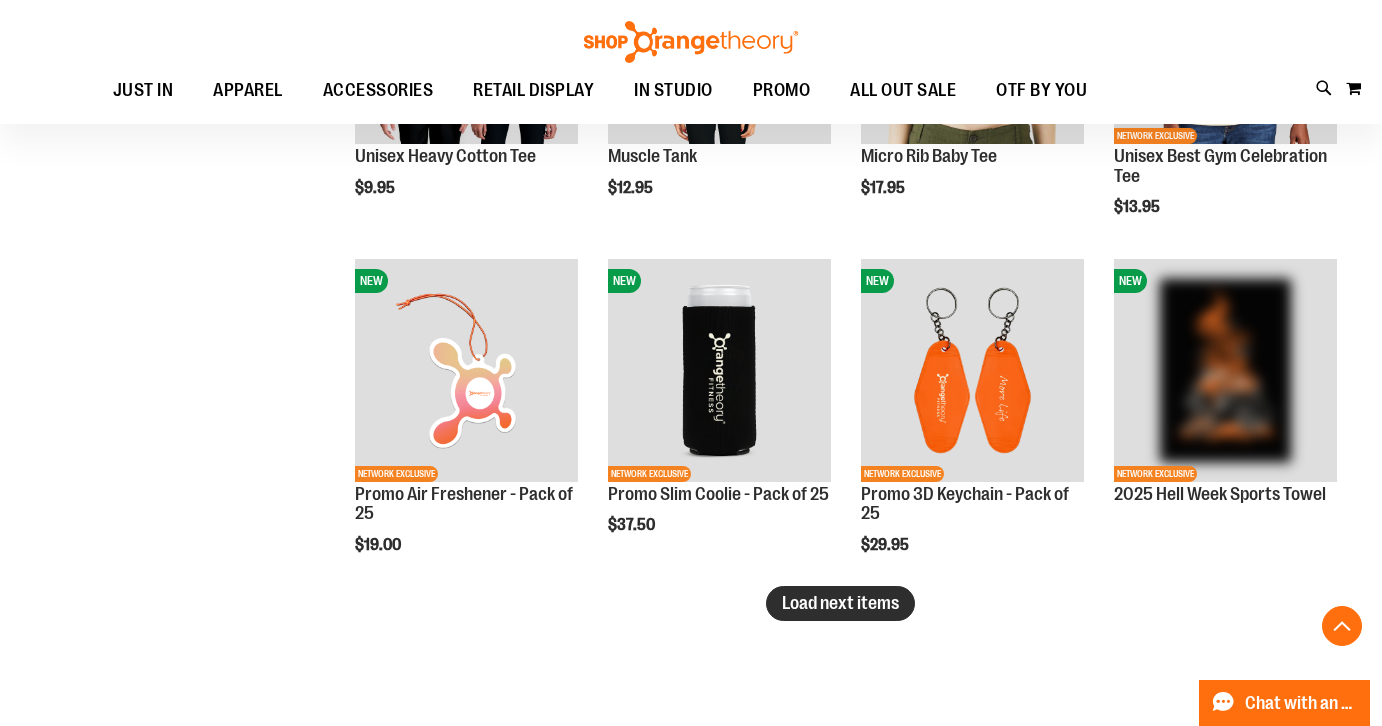 type on "**********" 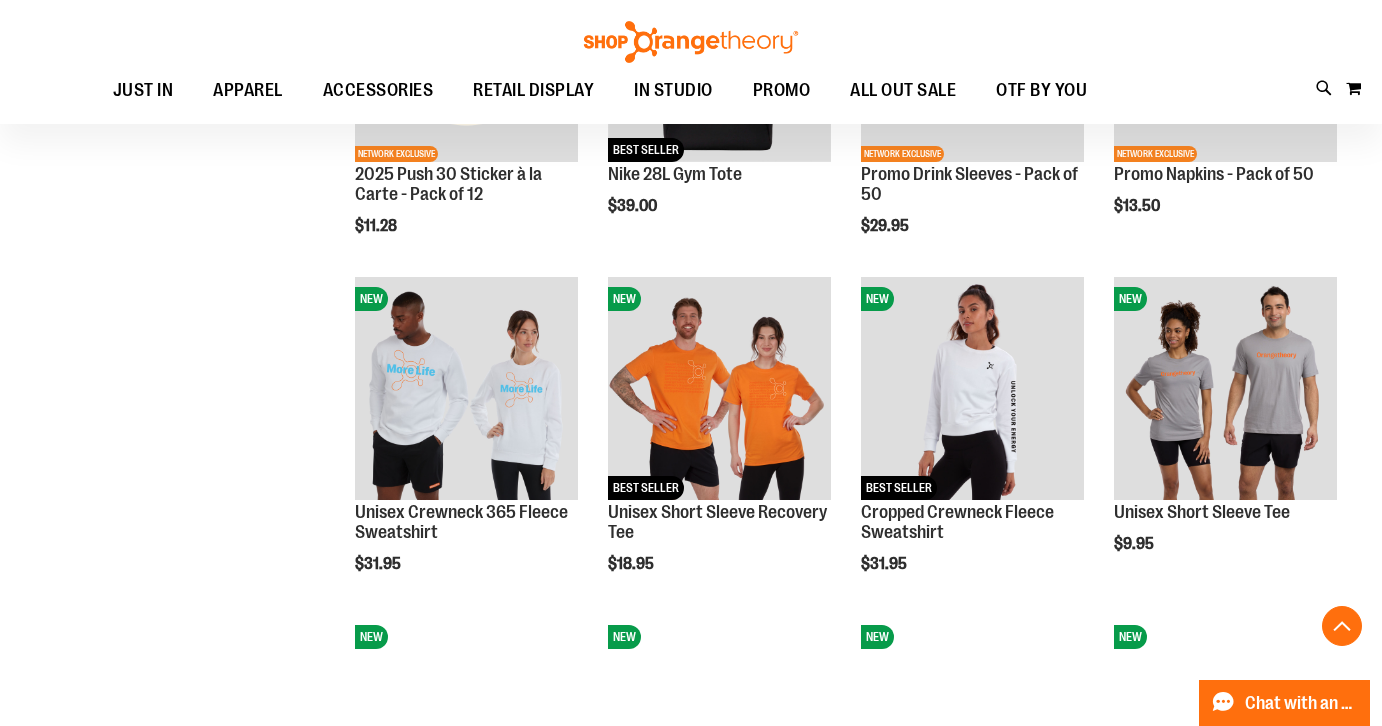 scroll, scrollTop: 3497, scrollLeft: 0, axis: vertical 